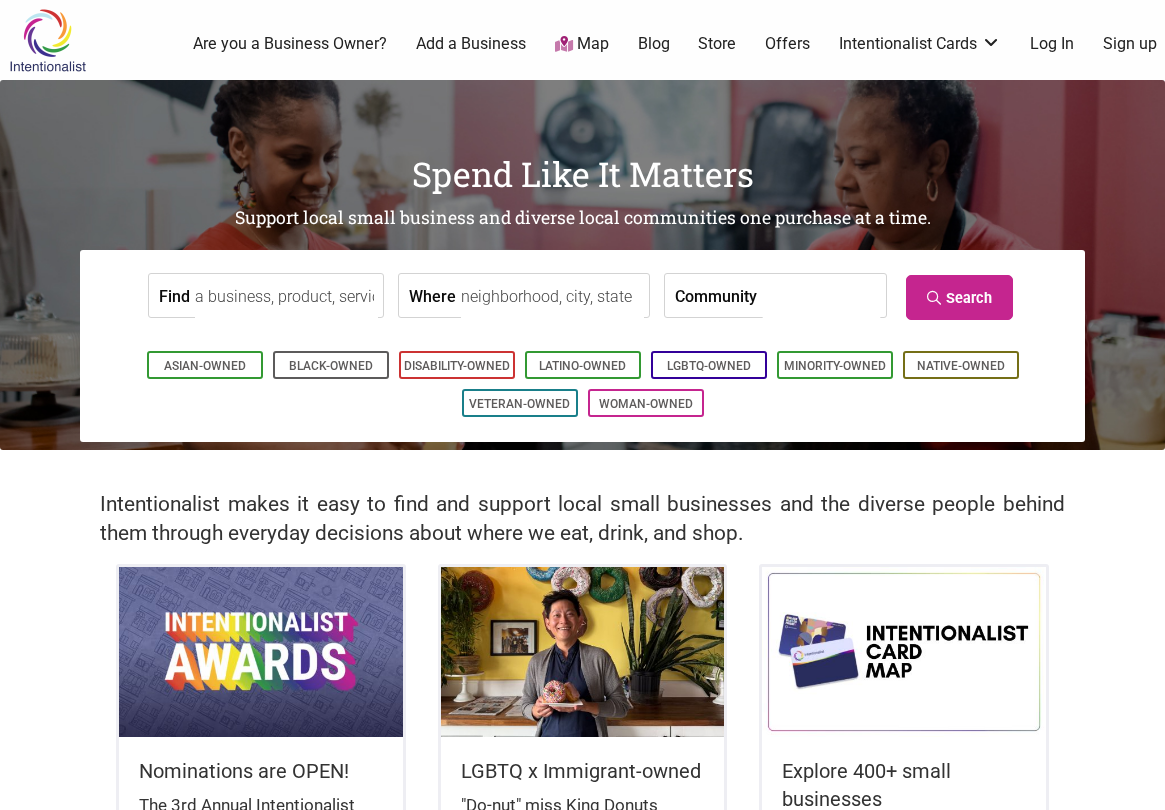 scroll, scrollTop: 0, scrollLeft: 0, axis: both 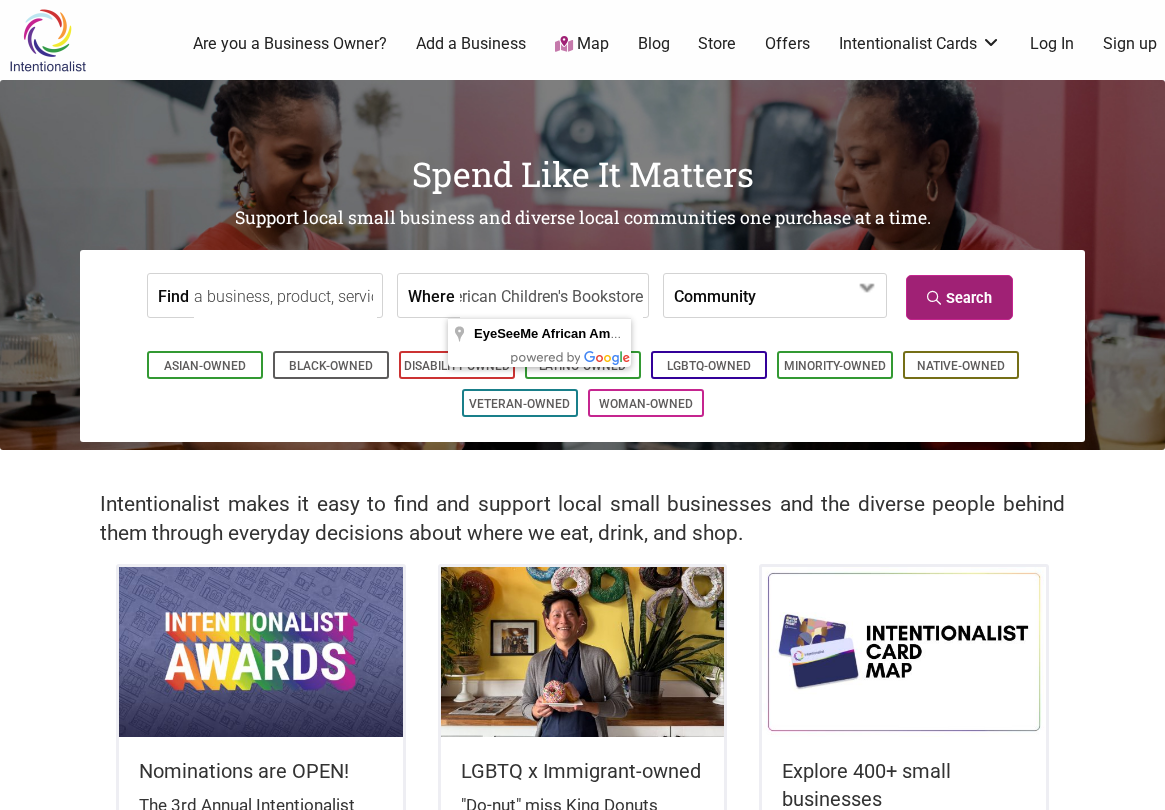 type on "EyeSeeMe African American Children's Bookstore" 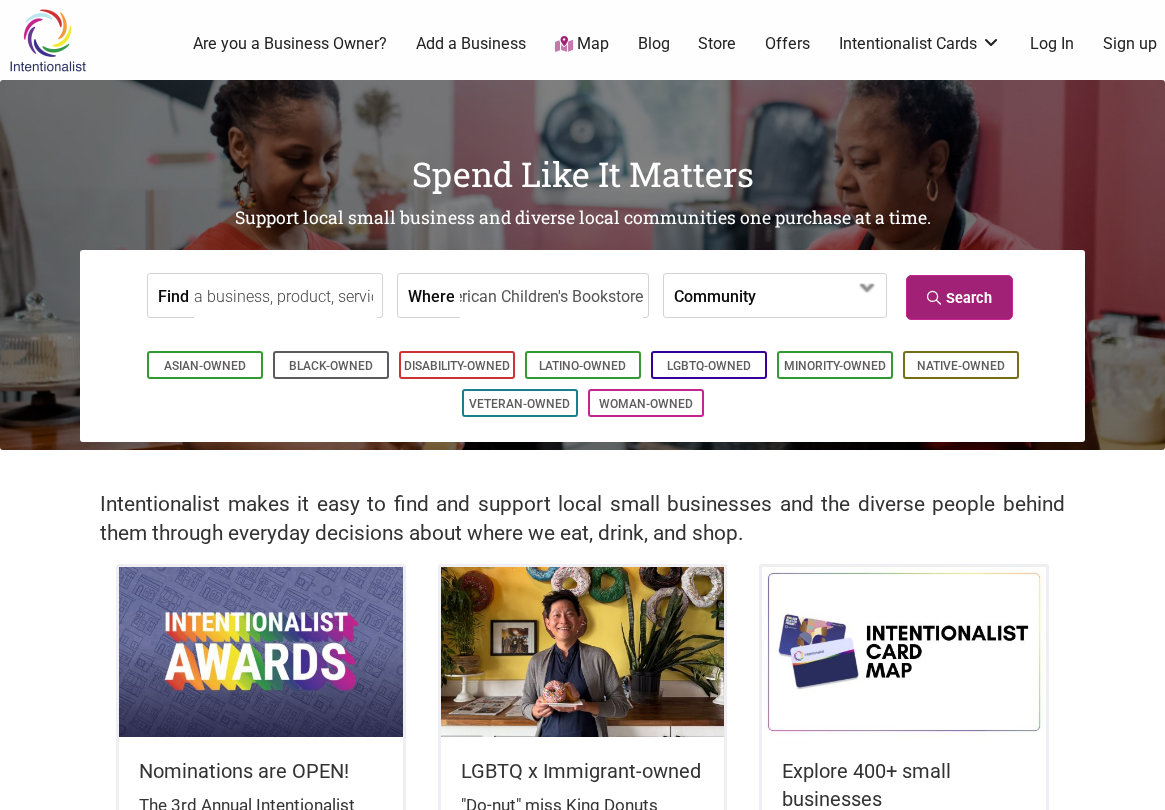 scroll, scrollTop: 0, scrollLeft: 0, axis: both 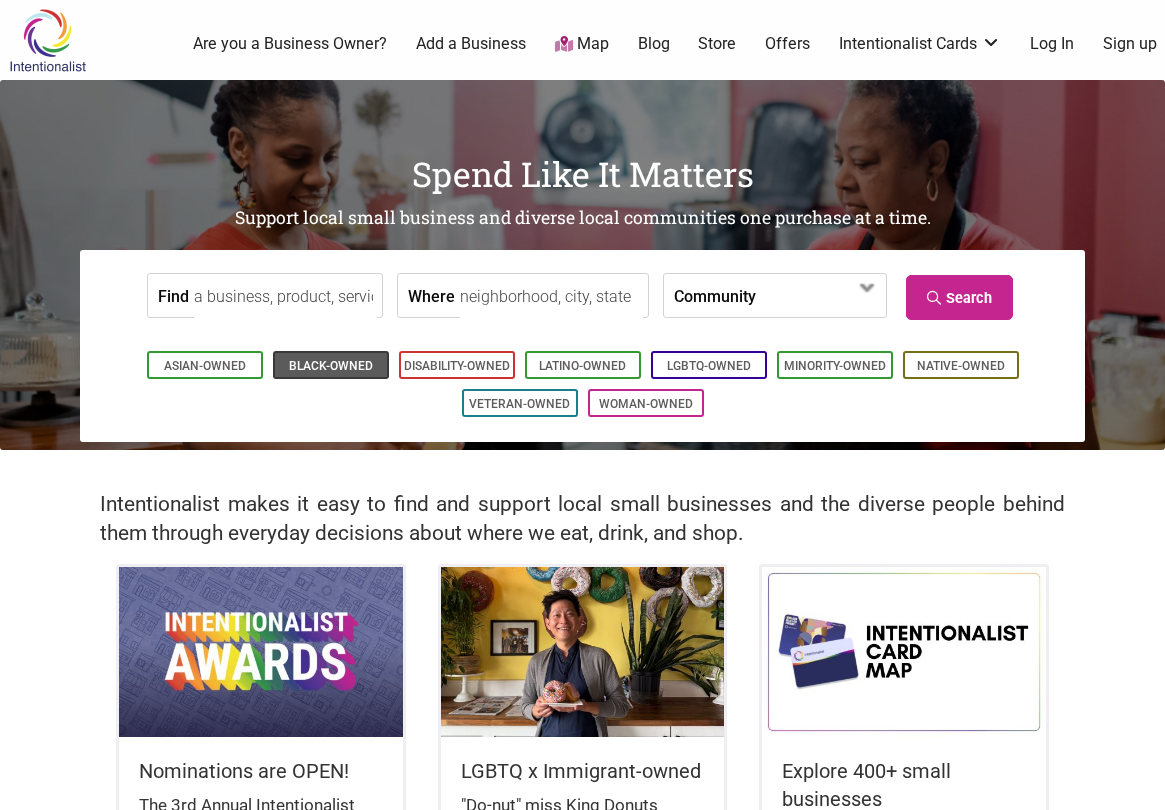 click on "Black-Owned" at bounding box center (331, 366) 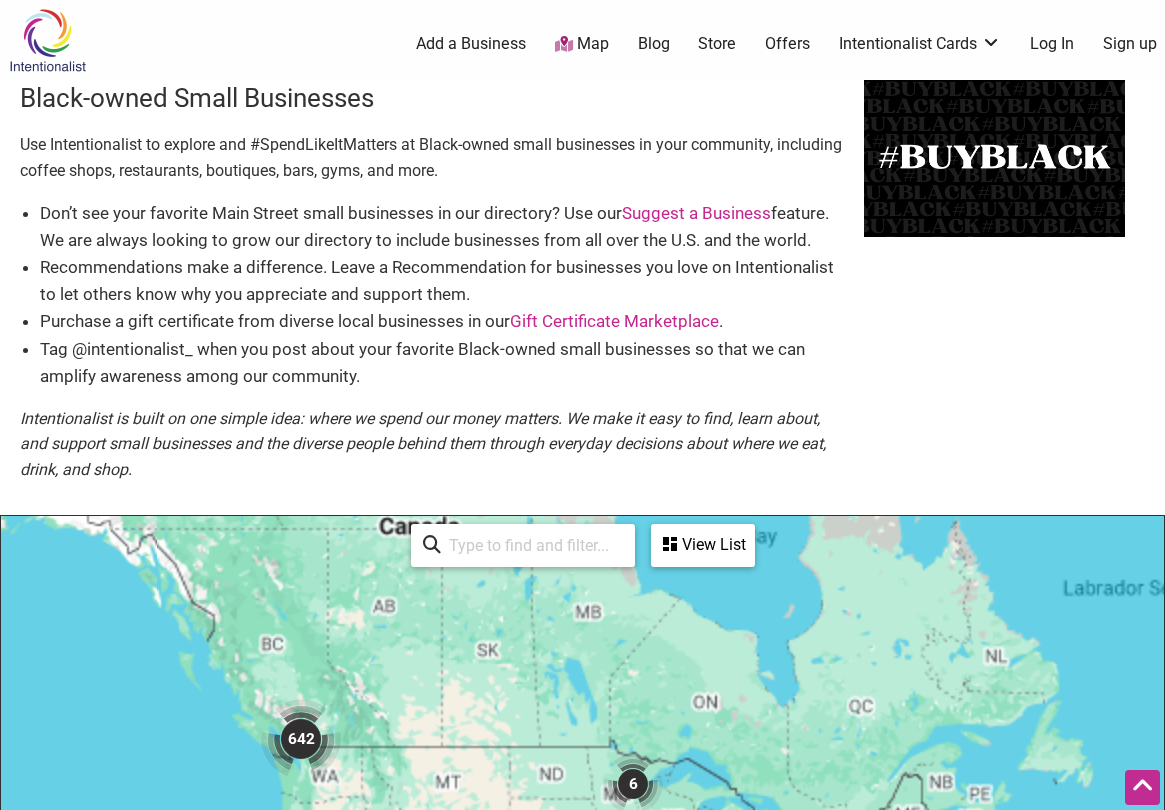 scroll, scrollTop: 600, scrollLeft: 0, axis: vertical 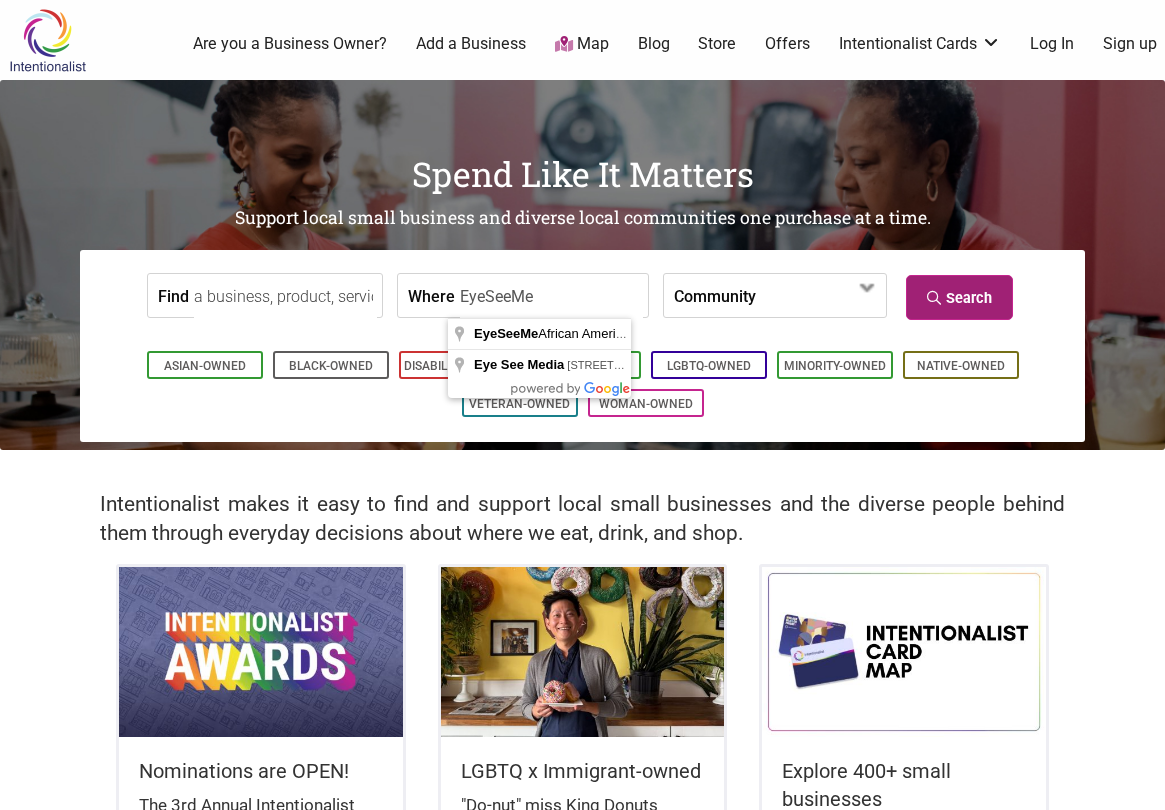 type on "EyeSeeMe" 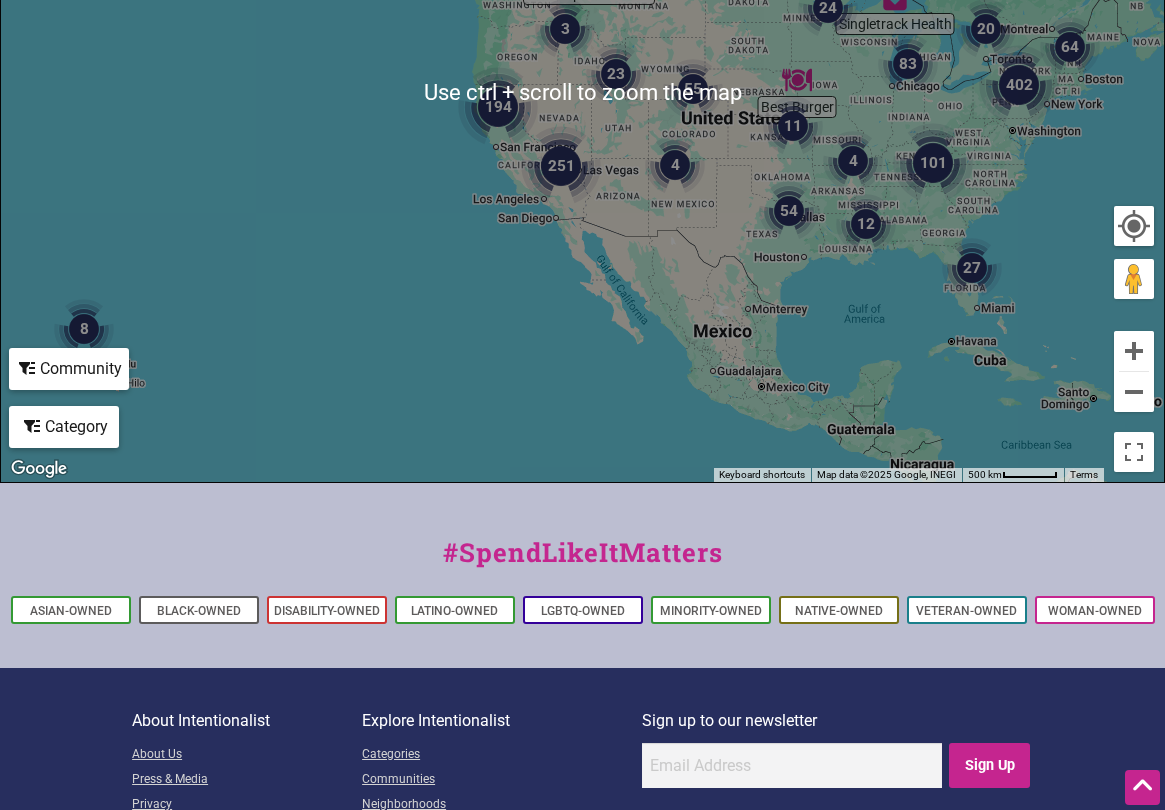 scroll, scrollTop: 749, scrollLeft: 0, axis: vertical 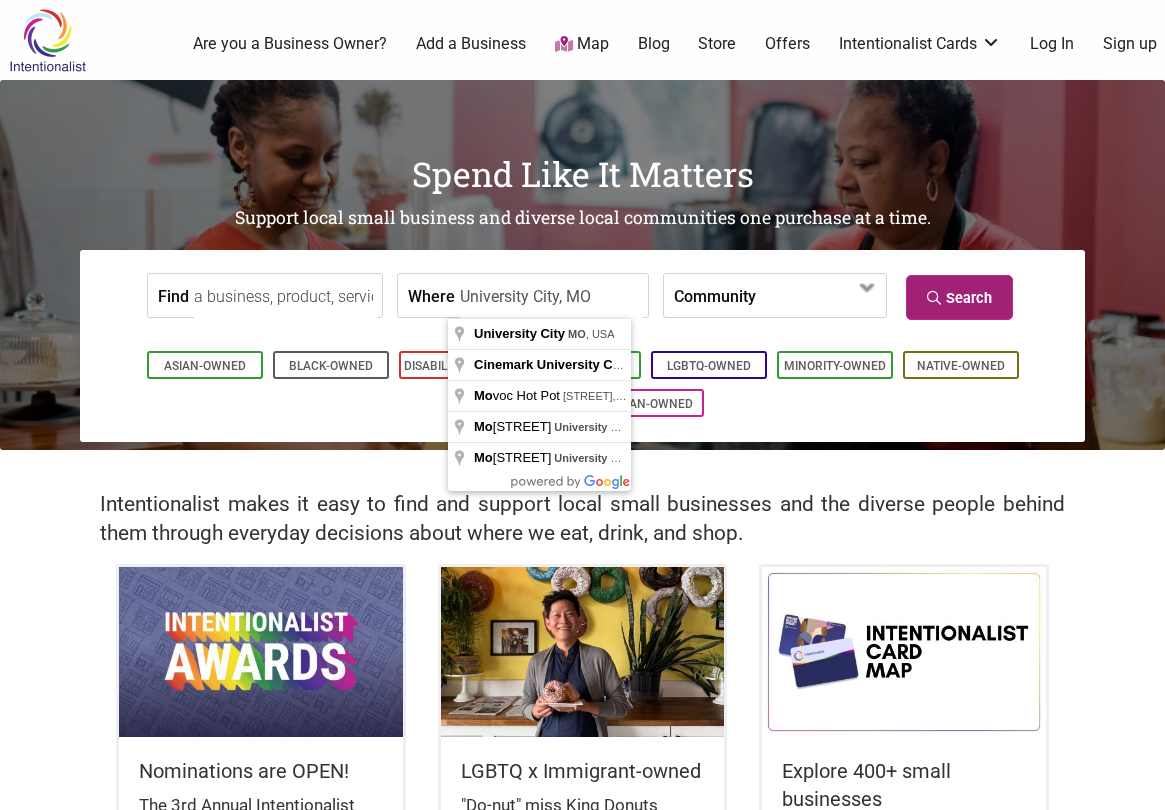 type on "University City, MO" 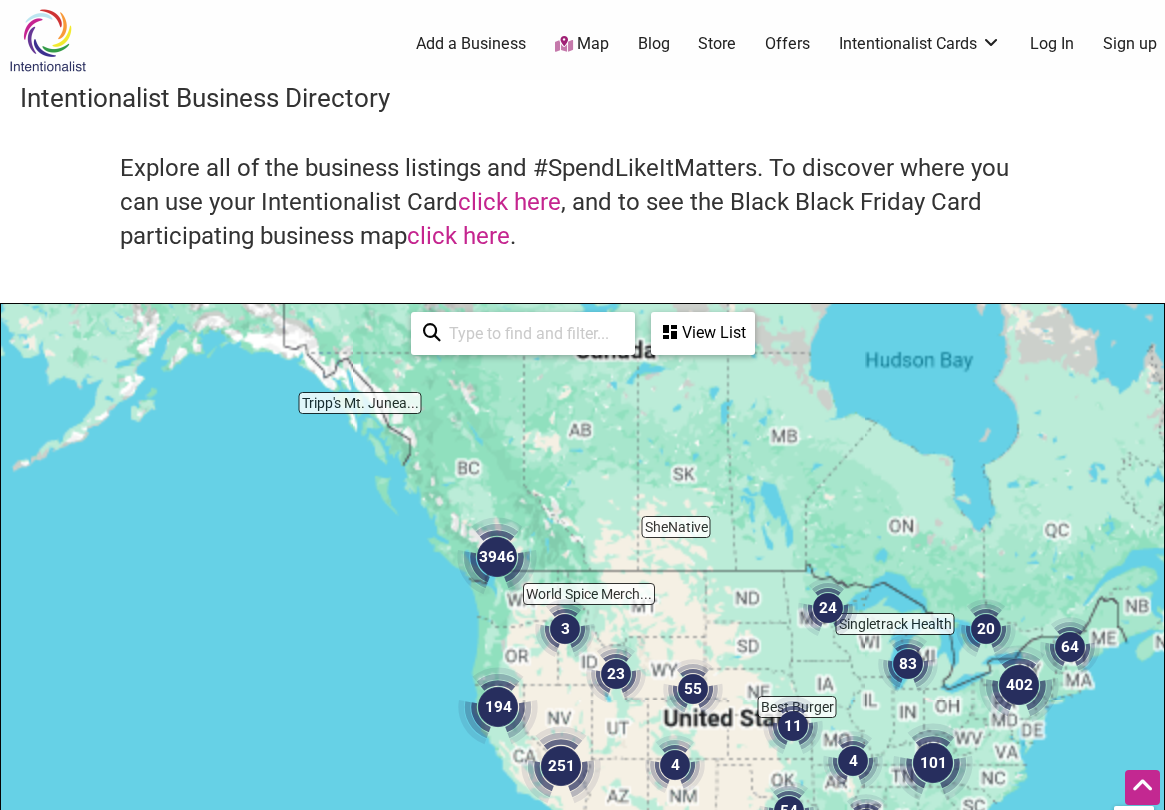 scroll, scrollTop: 600, scrollLeft: 0, axis: vertical 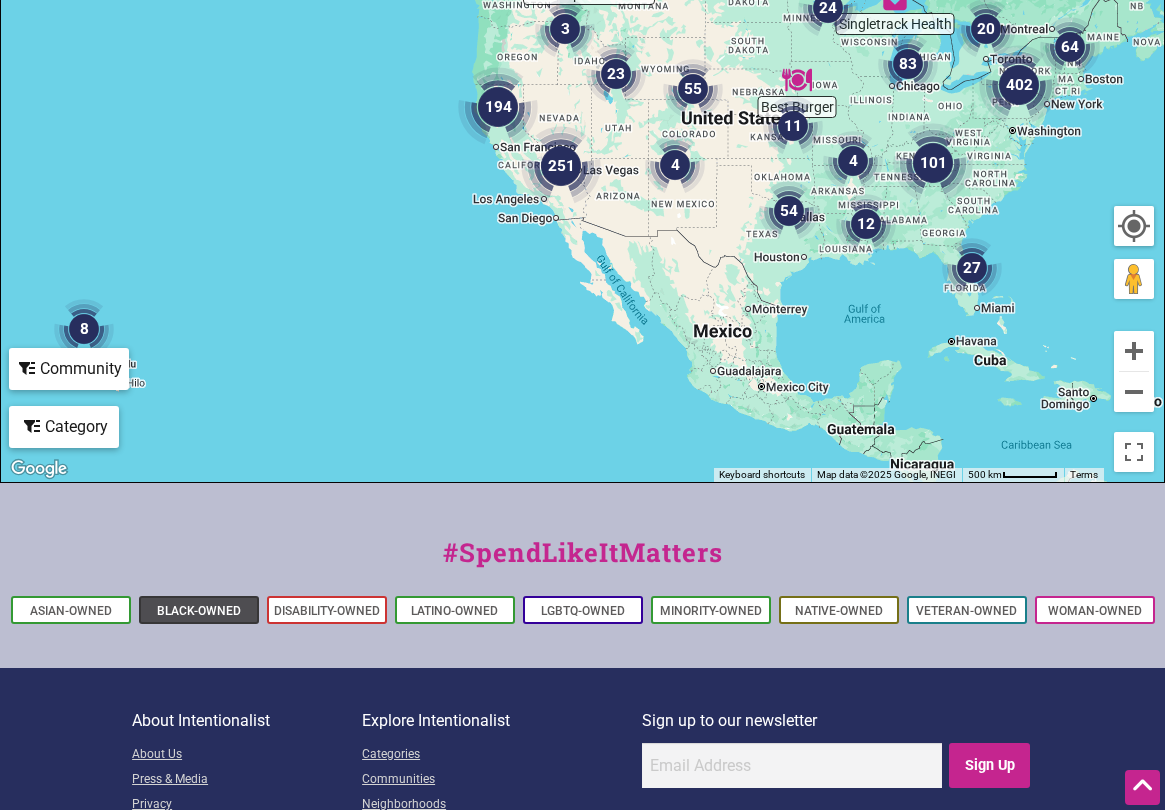 click on "Black-Owned" at bounding box center (199, 611) 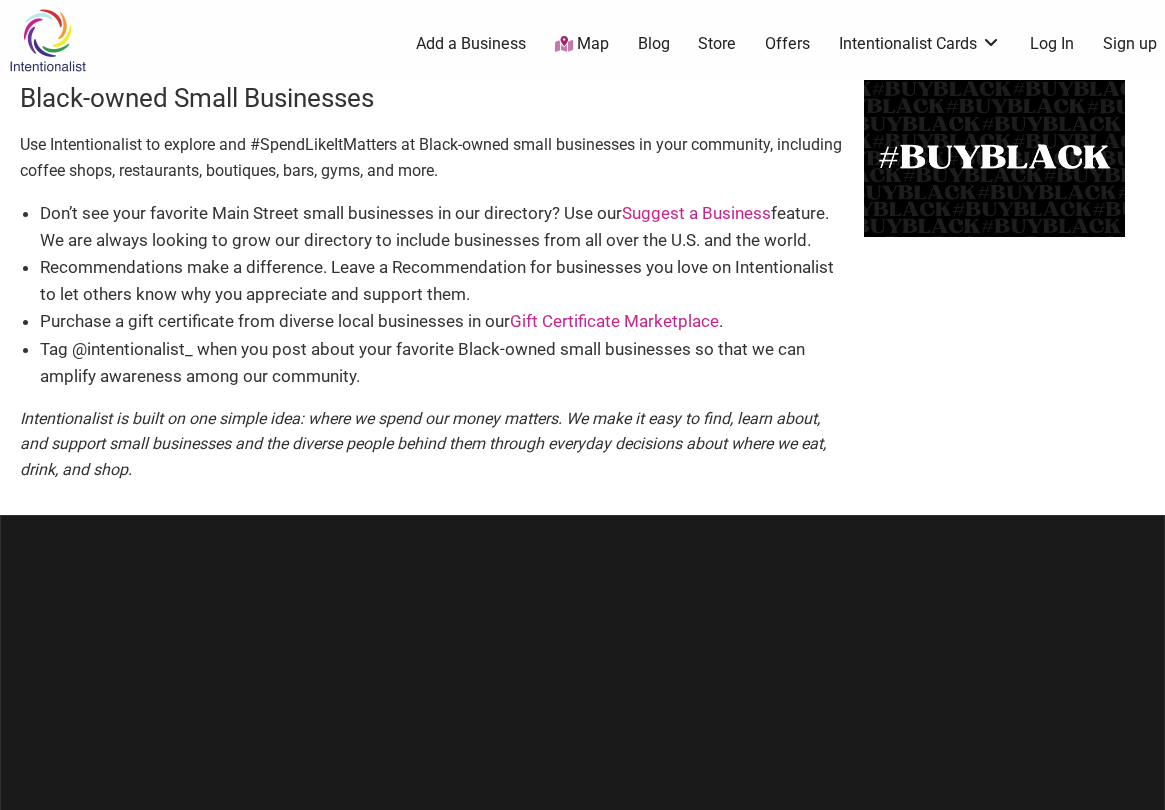 scroll, scrollTop: 0, scrollLeft: 0, axis: both 